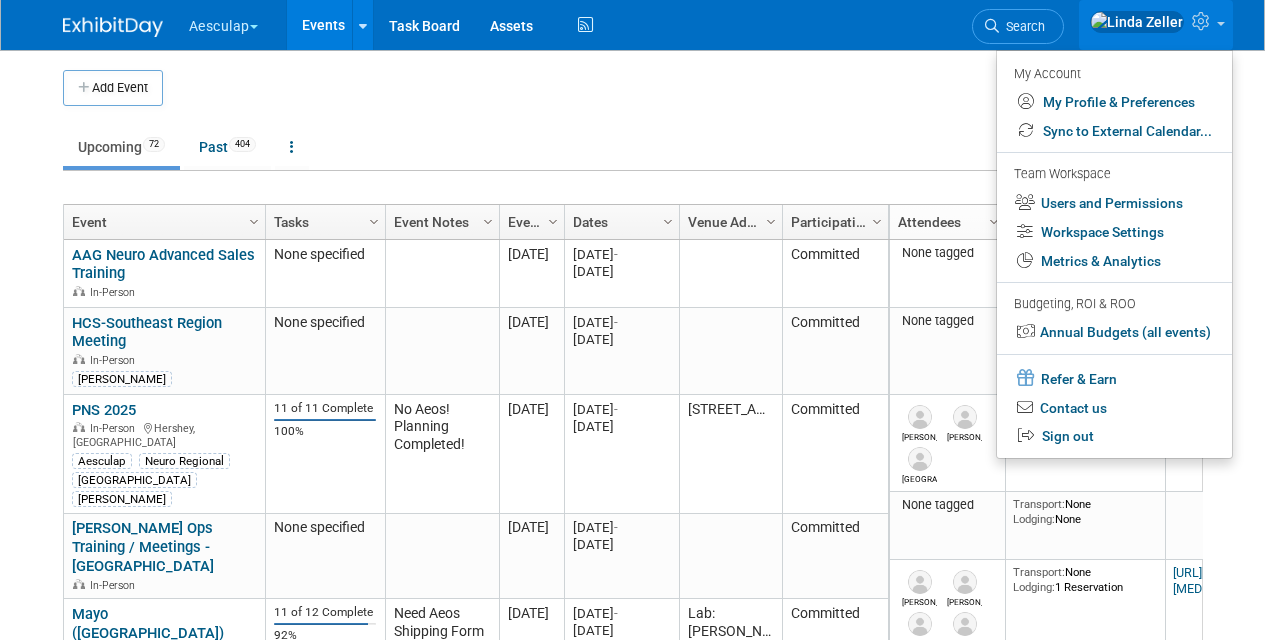 scroll, scrollTop: 0, scrollLeft: 0, axis: both 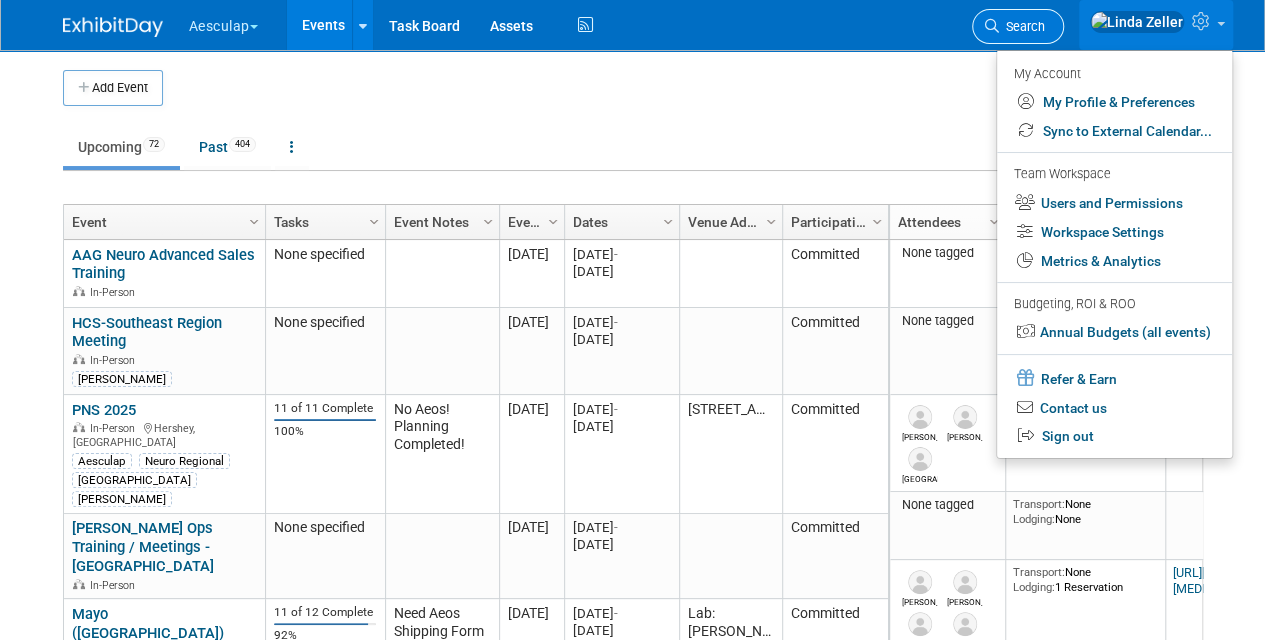 click on "Search" at bounding box center [1022, 26] 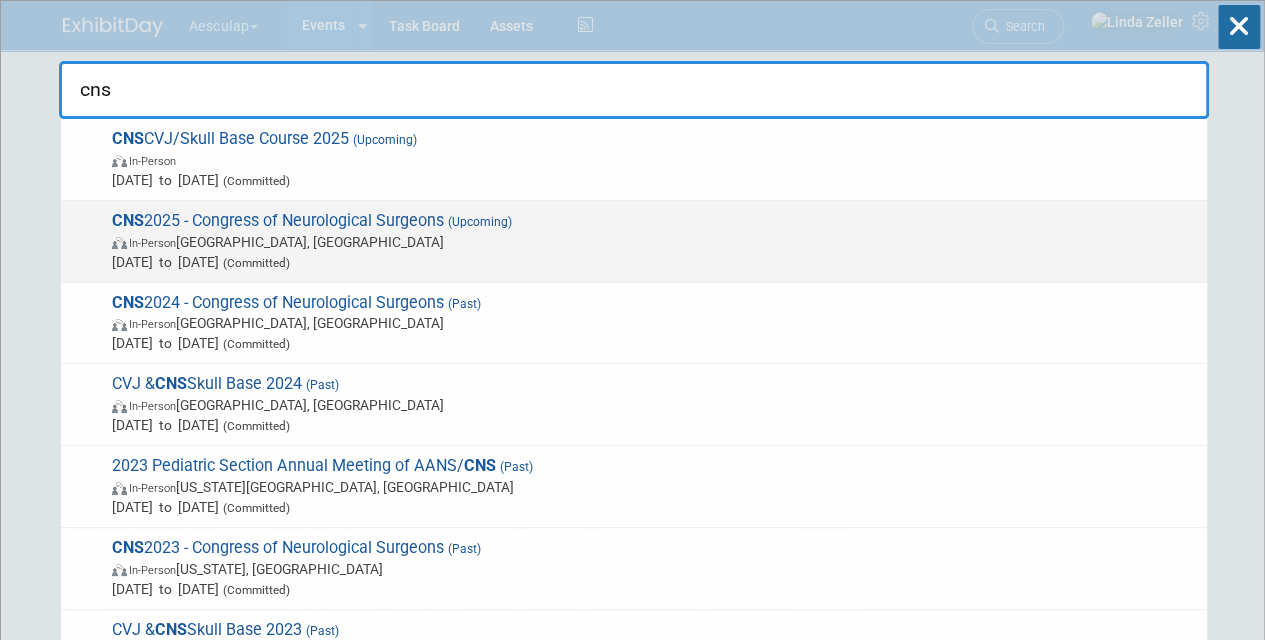type on "cns" 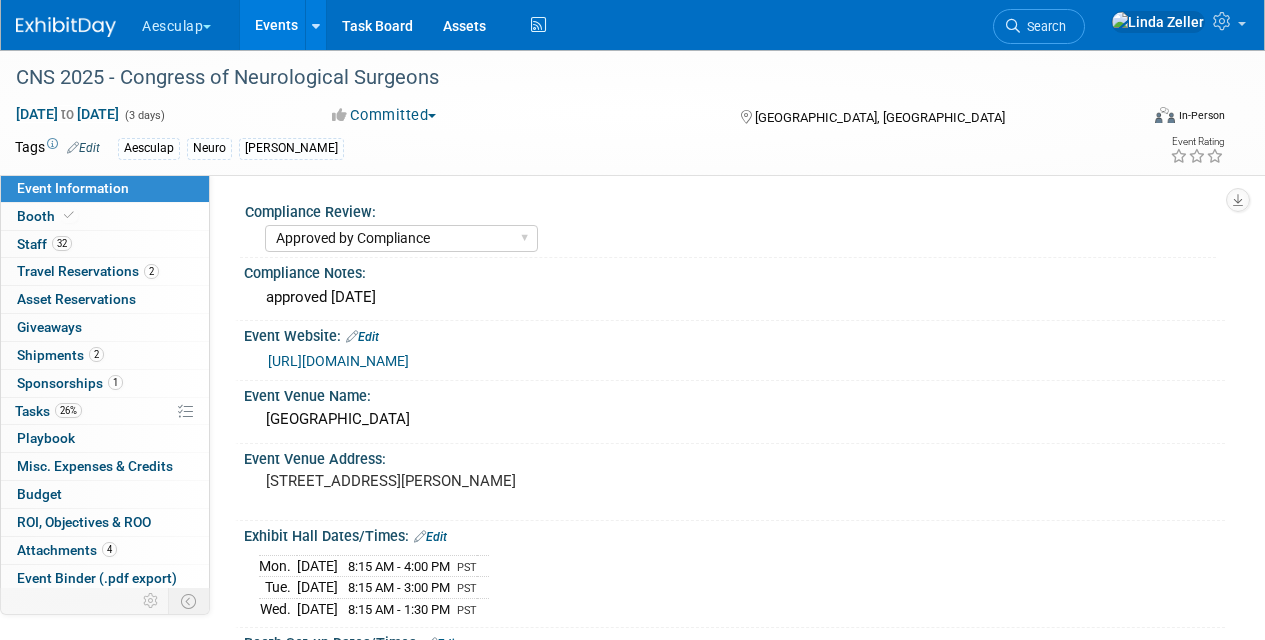 select on "Approved by Compliance" 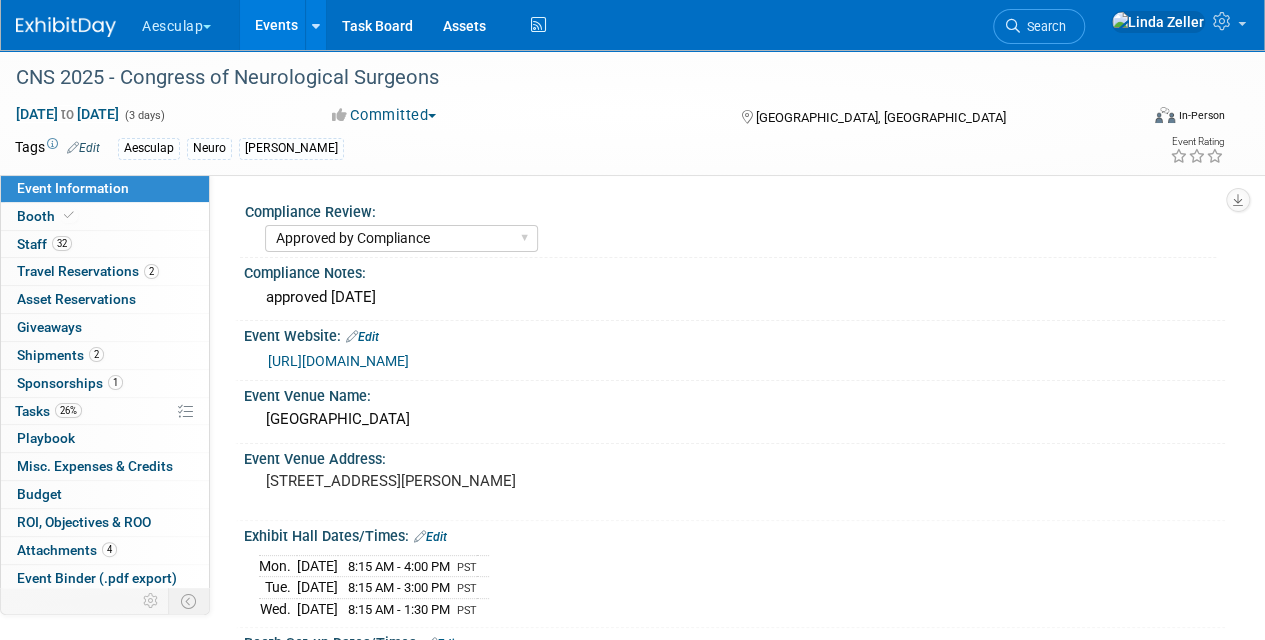 scroll, scrollTop: 0, scrollLeft: 0, axis: both 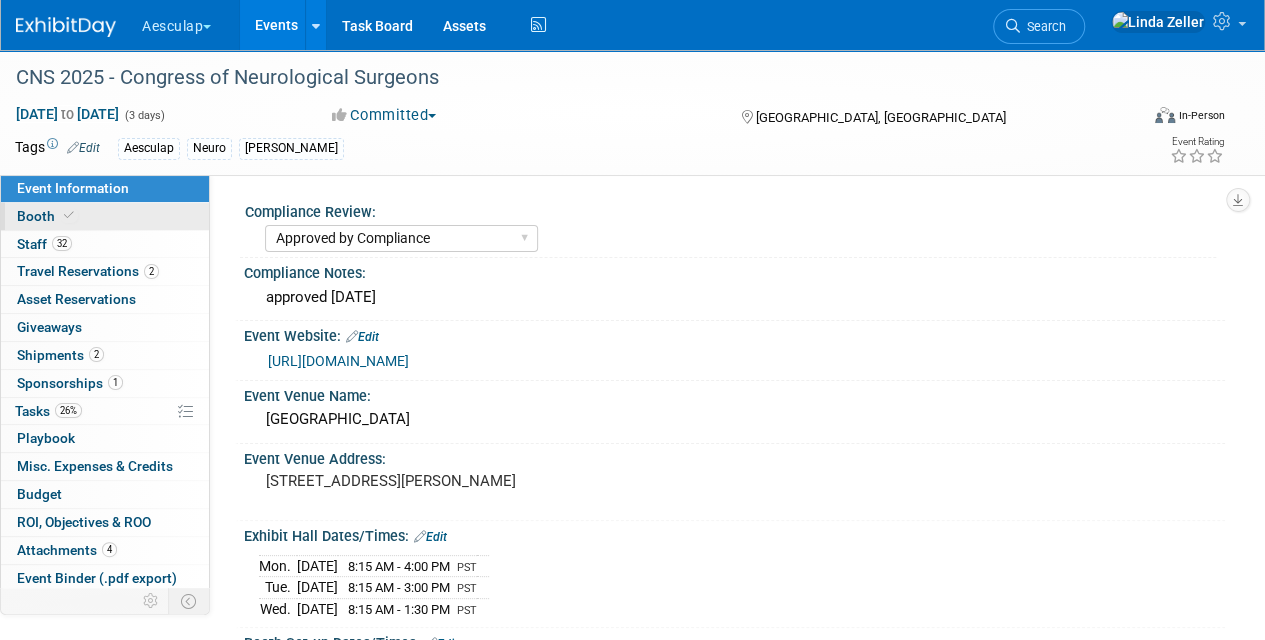 click at bounding box center (69, 215) 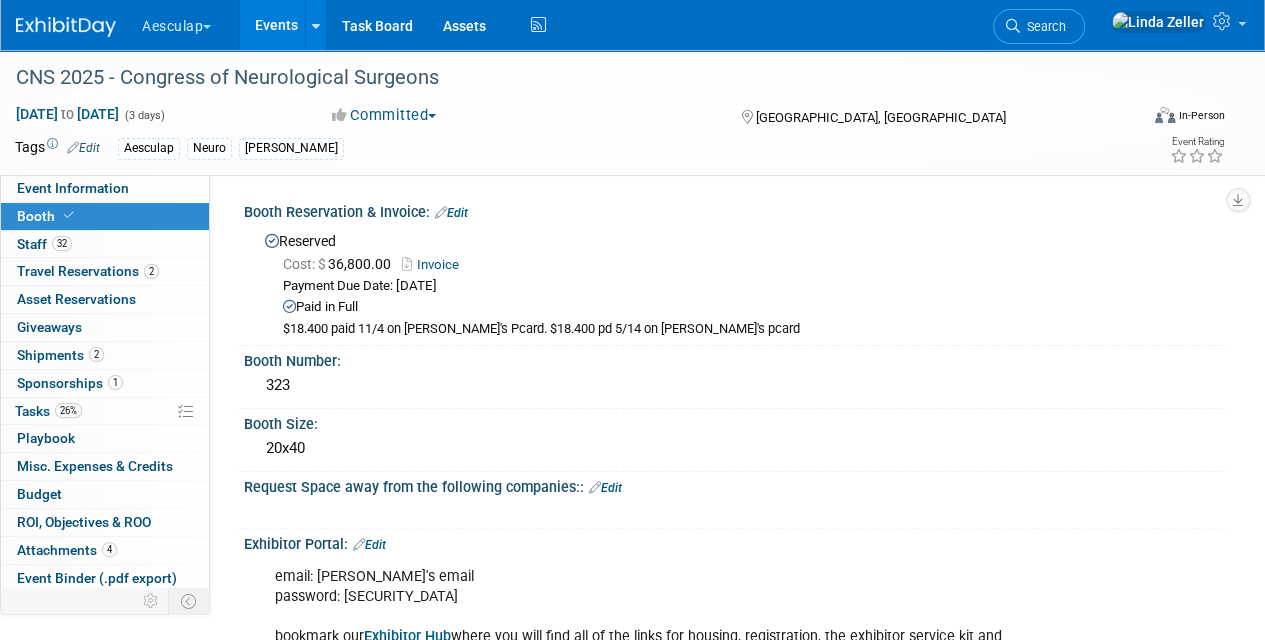 click on "Invoice" at bounding box center [435, 264] 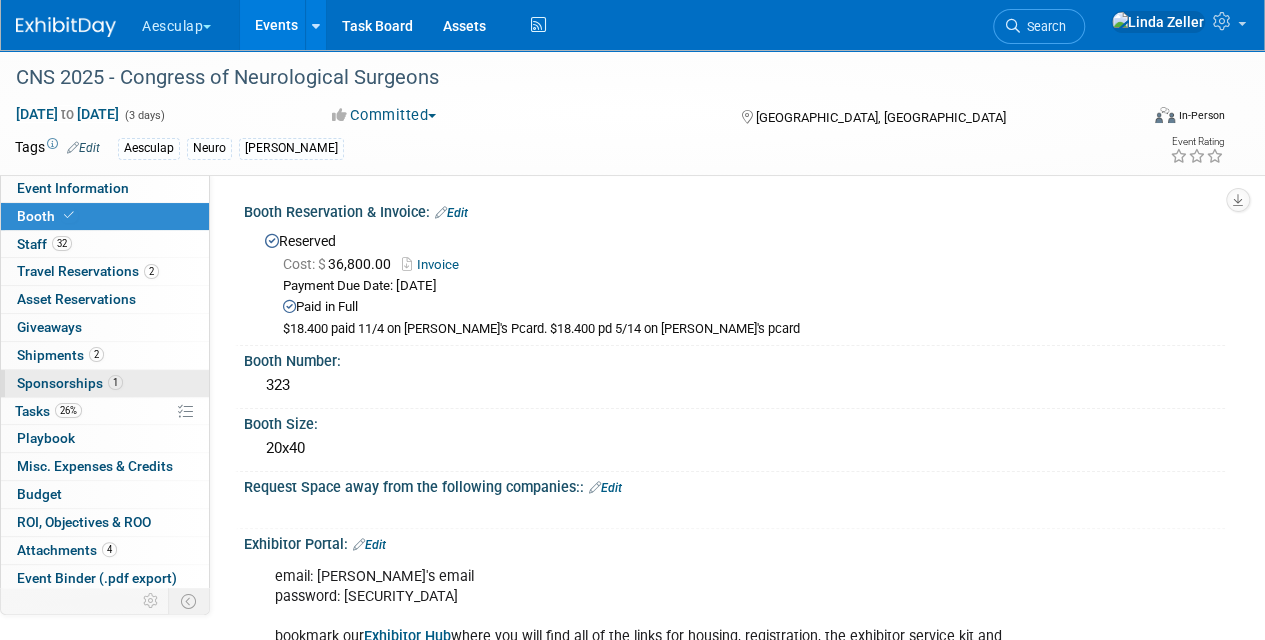 click on "Sponsorships 1" at bounding box center [70, 383] 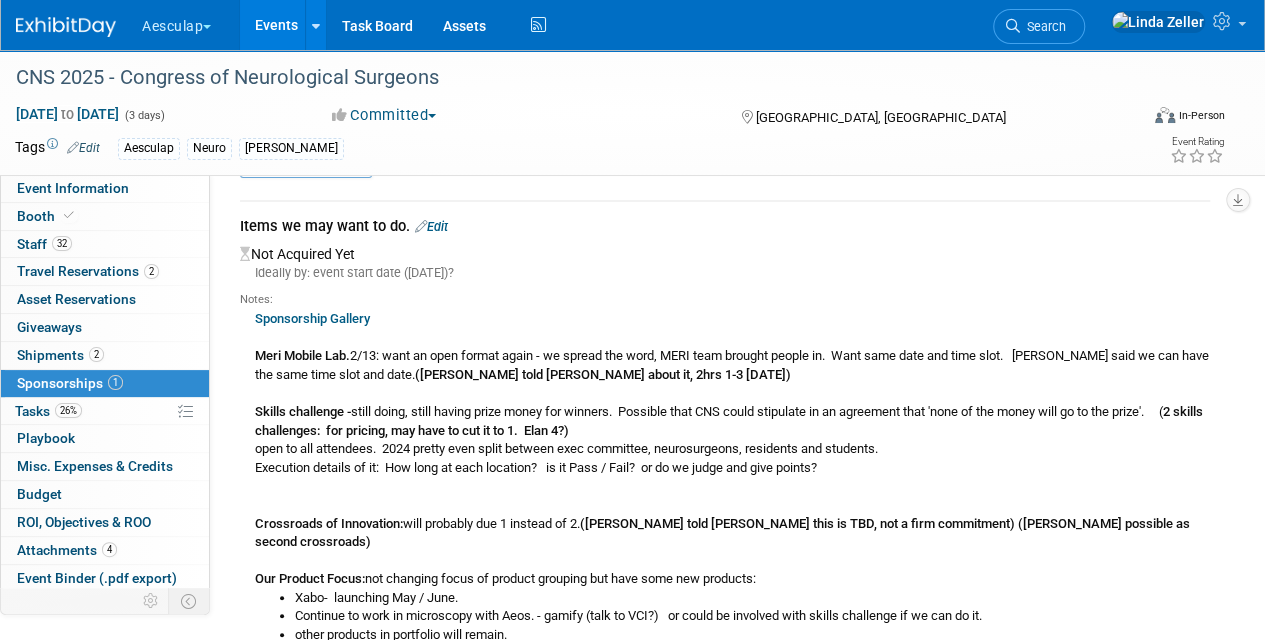 scroll, scrollTop: 0, scrollLeft: 0, axis: both 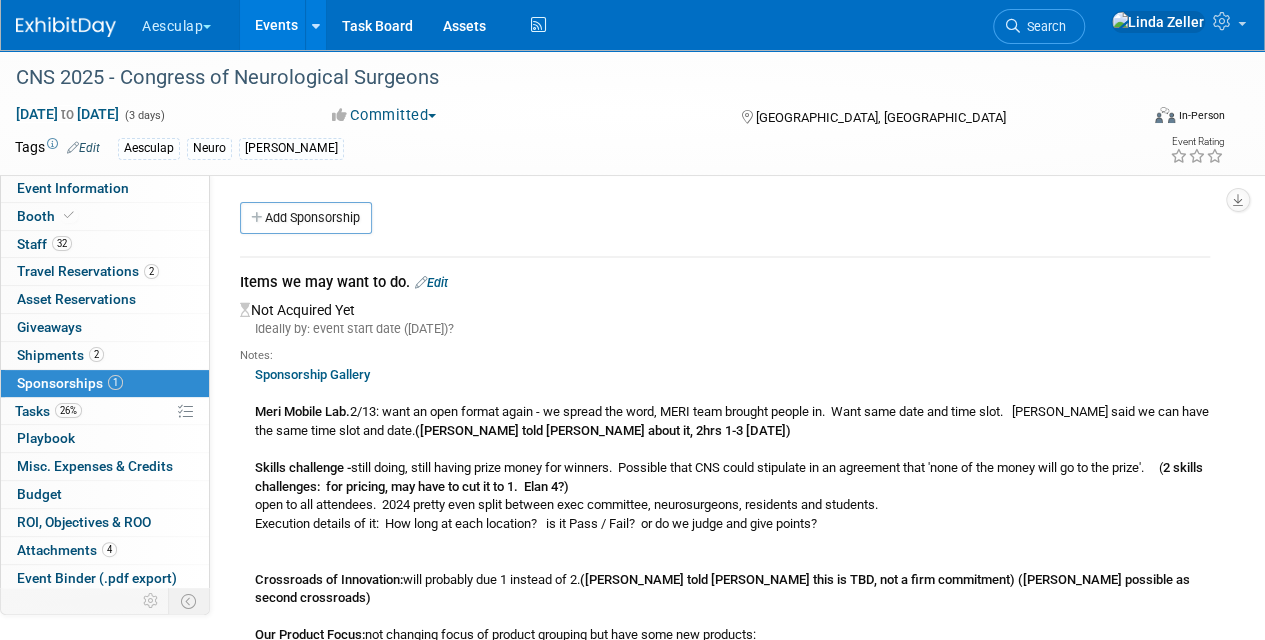 click on "Sponsorship Gallery" at bounding box center (312, 374) 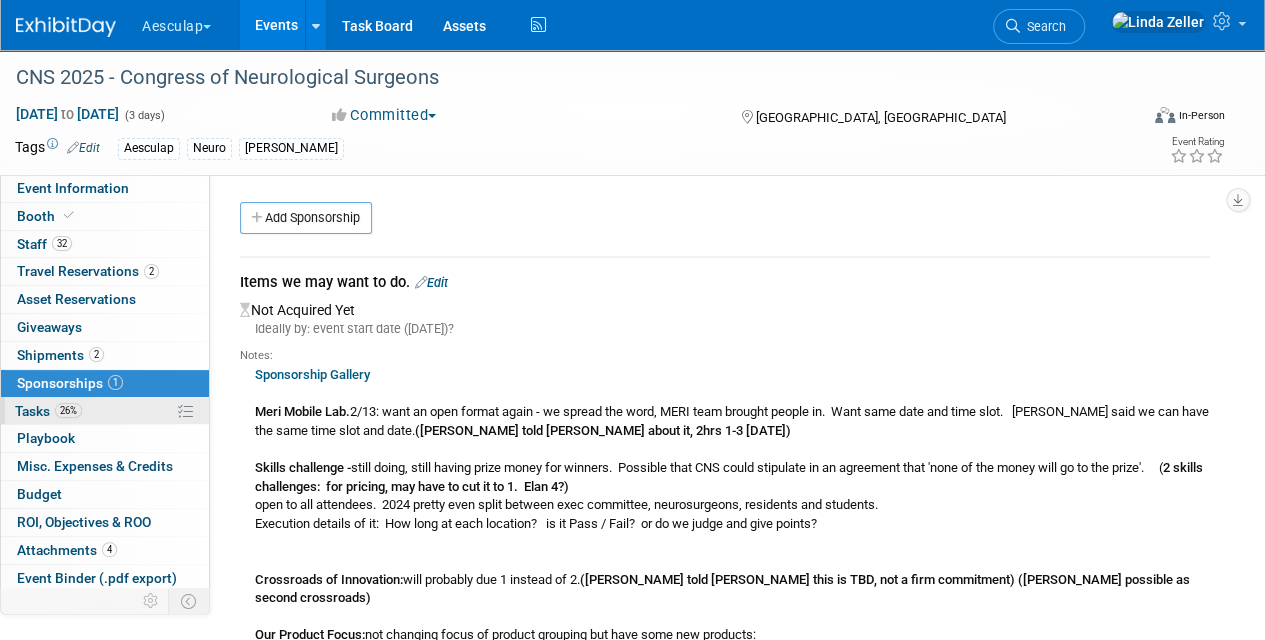click on "Tasks 26%" at bounding box center (48, 411) 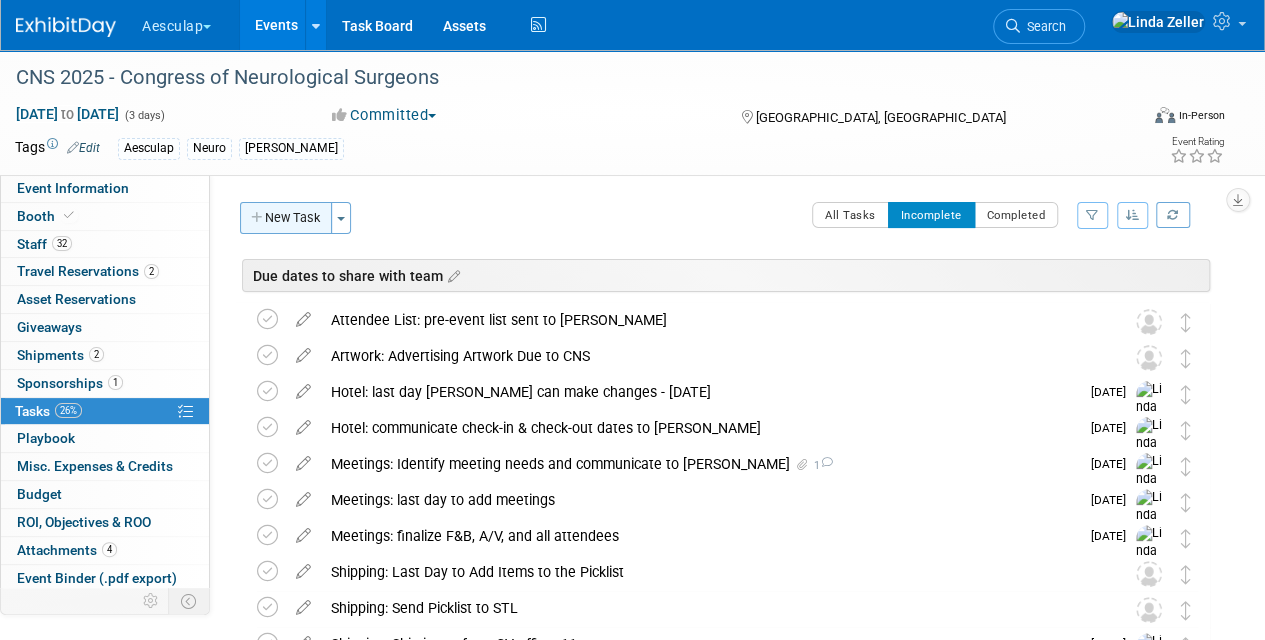 click on "New Task" at bounding box center (286, 218) 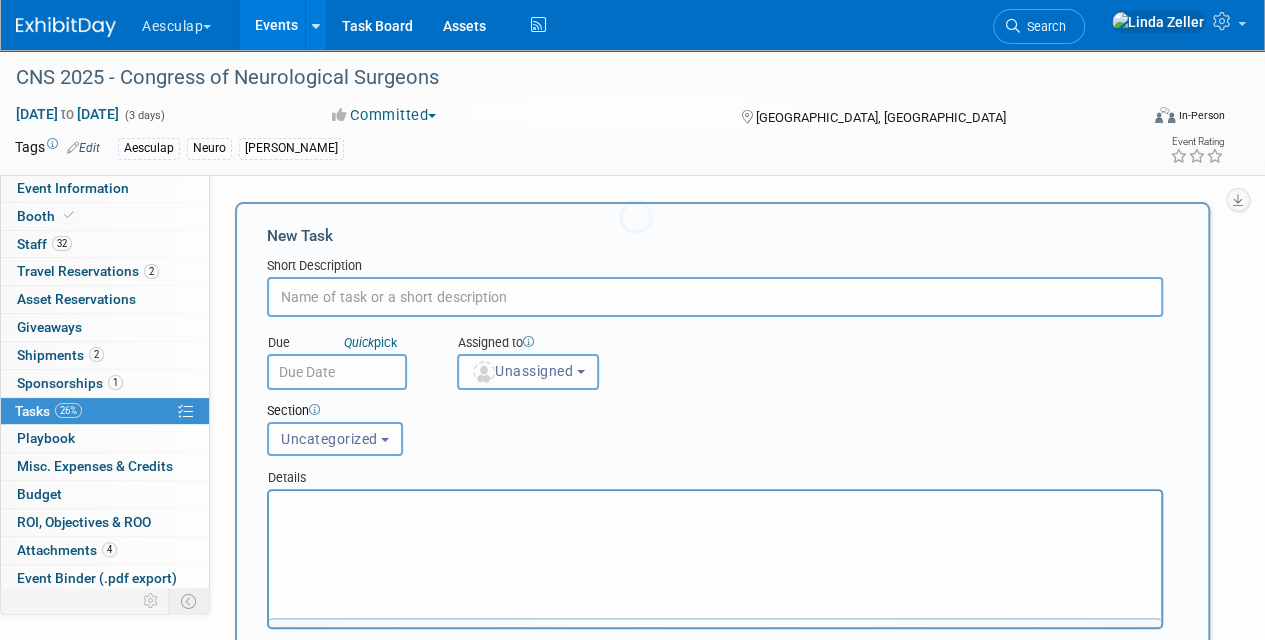 scroll, scrollTop: 0, scrollLeft: 0, axis: both 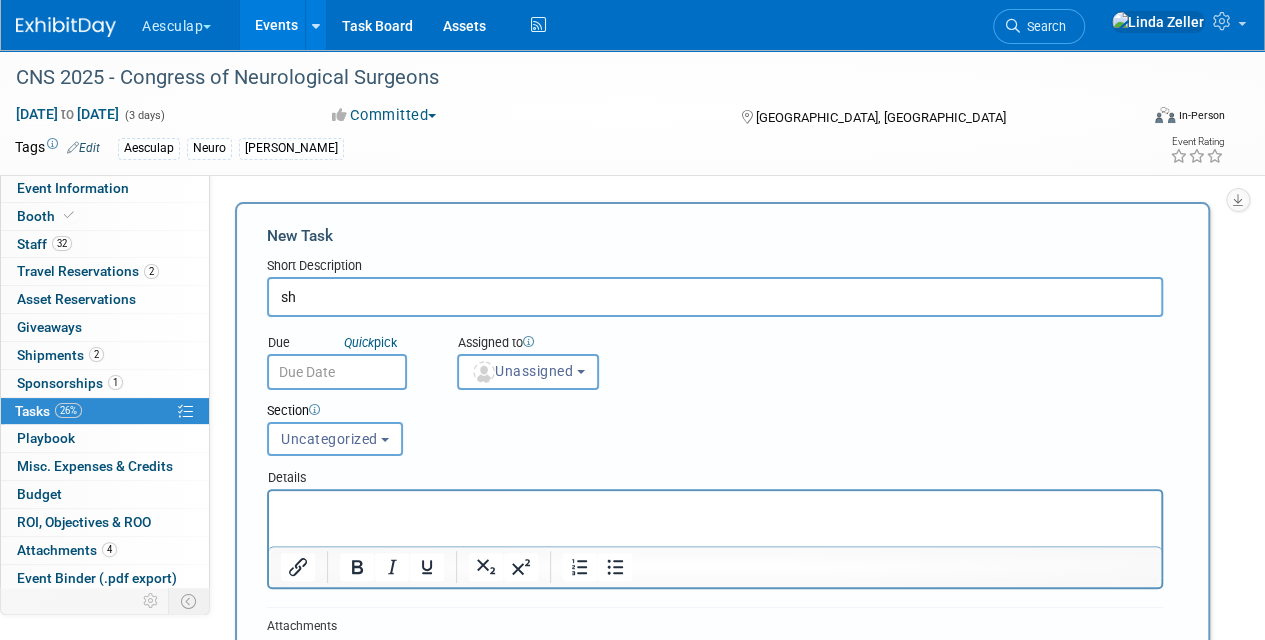 click on "sh" at bounding box center (715, 297) 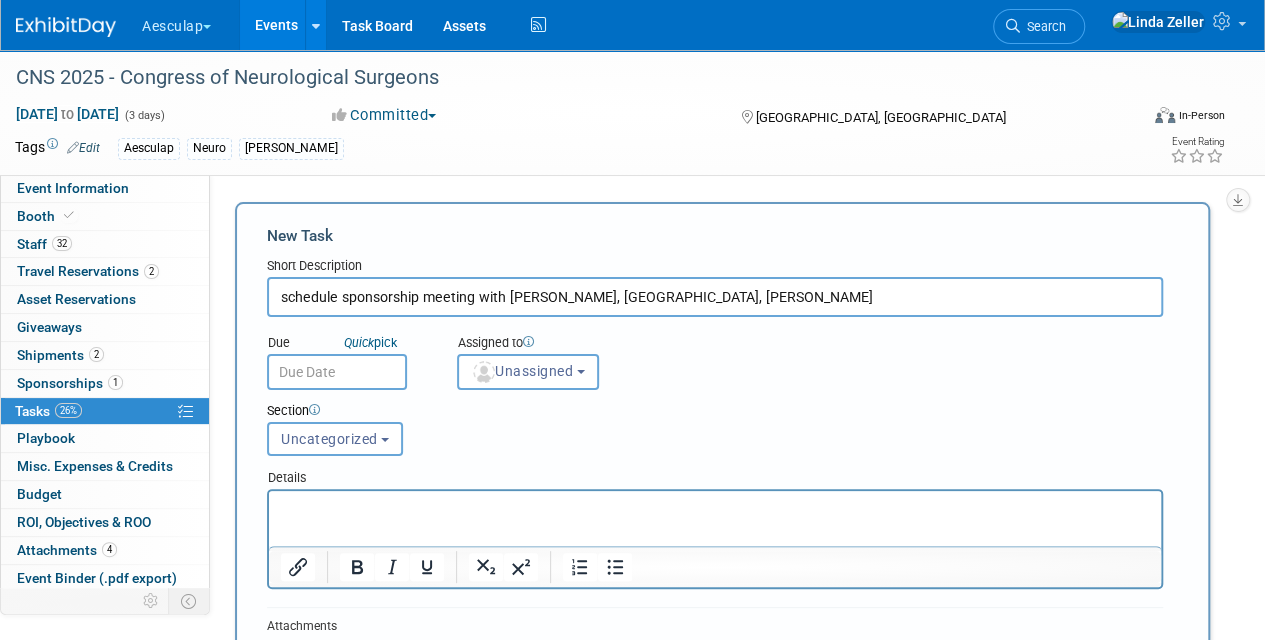 type on "schedule sponsorship meeting with [PERSON_NAME], [GEOGRAPHIC_DATA], [PERSON_NAME]" 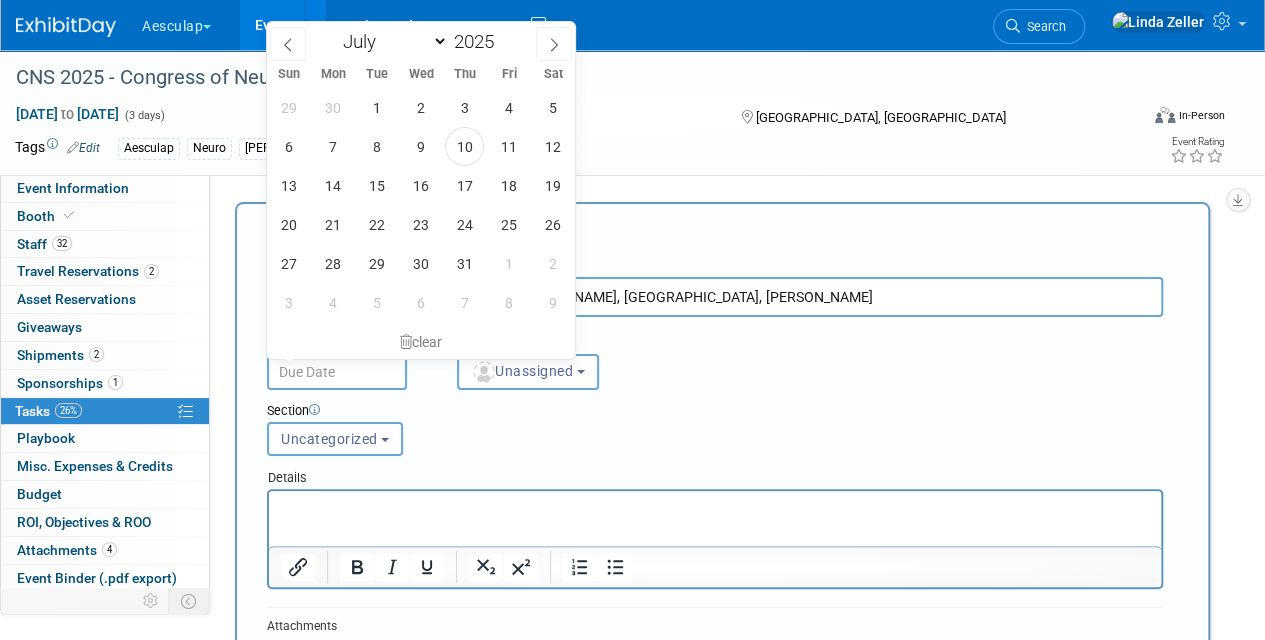 click at bounding box center [337, 372] 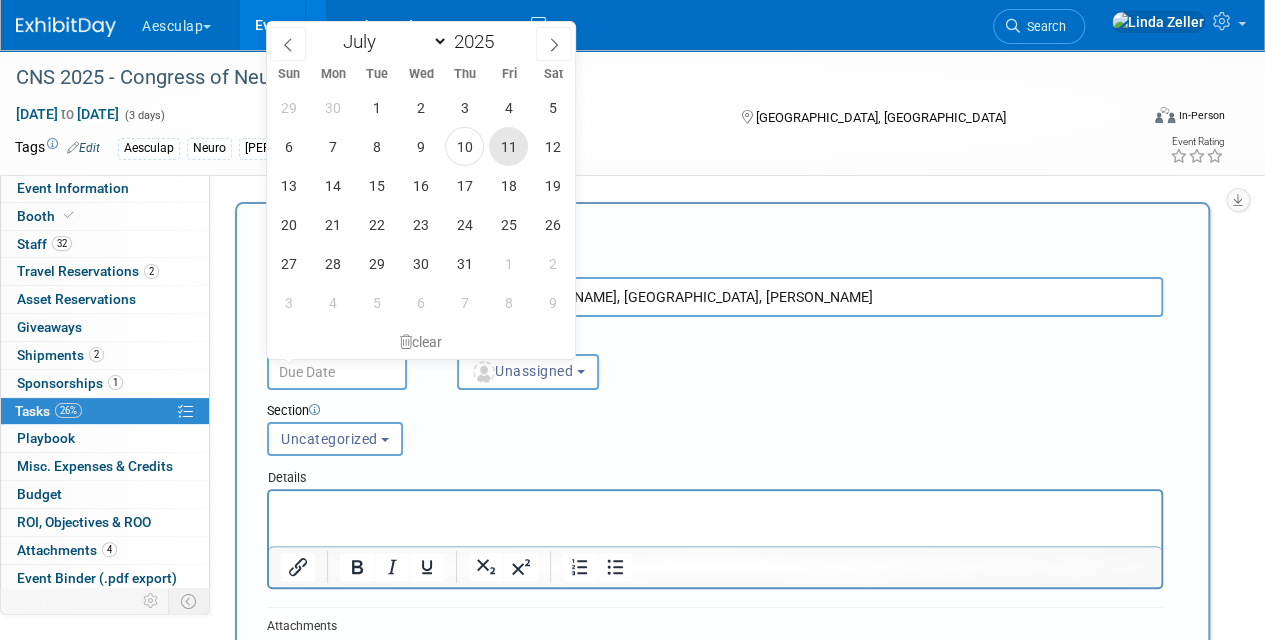 click on "11" at bounding box center (508, 146) 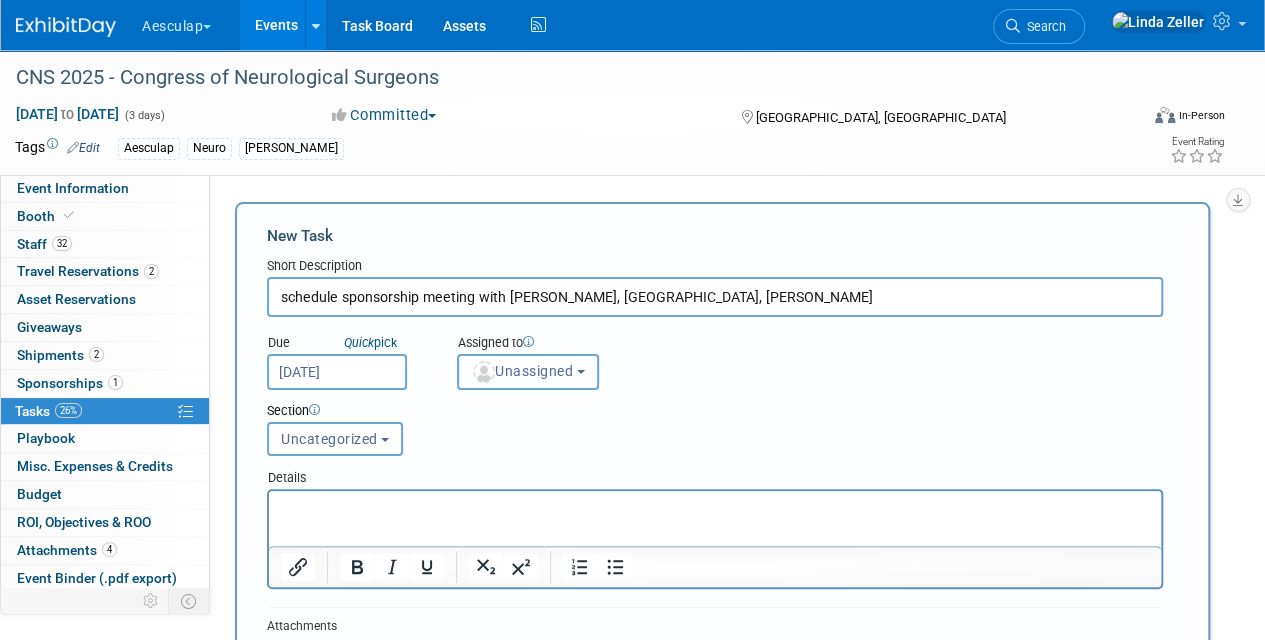 click on "Unassigned" at bounding box center (522, 371) 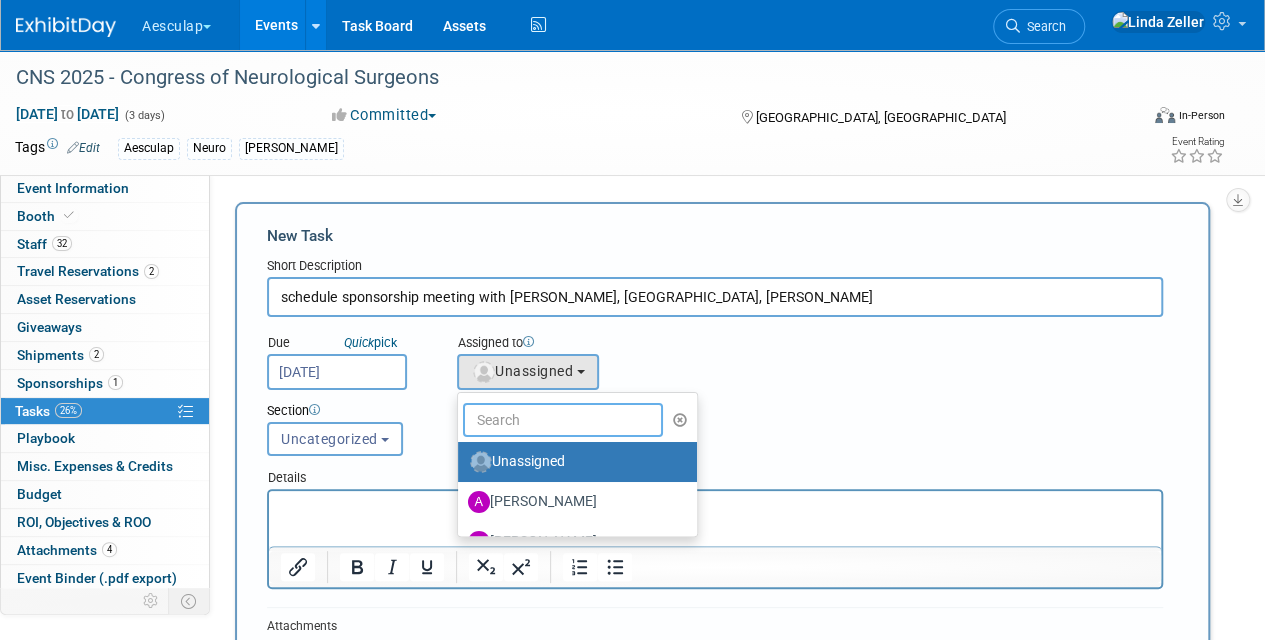 click at bounding box center (563, 420) 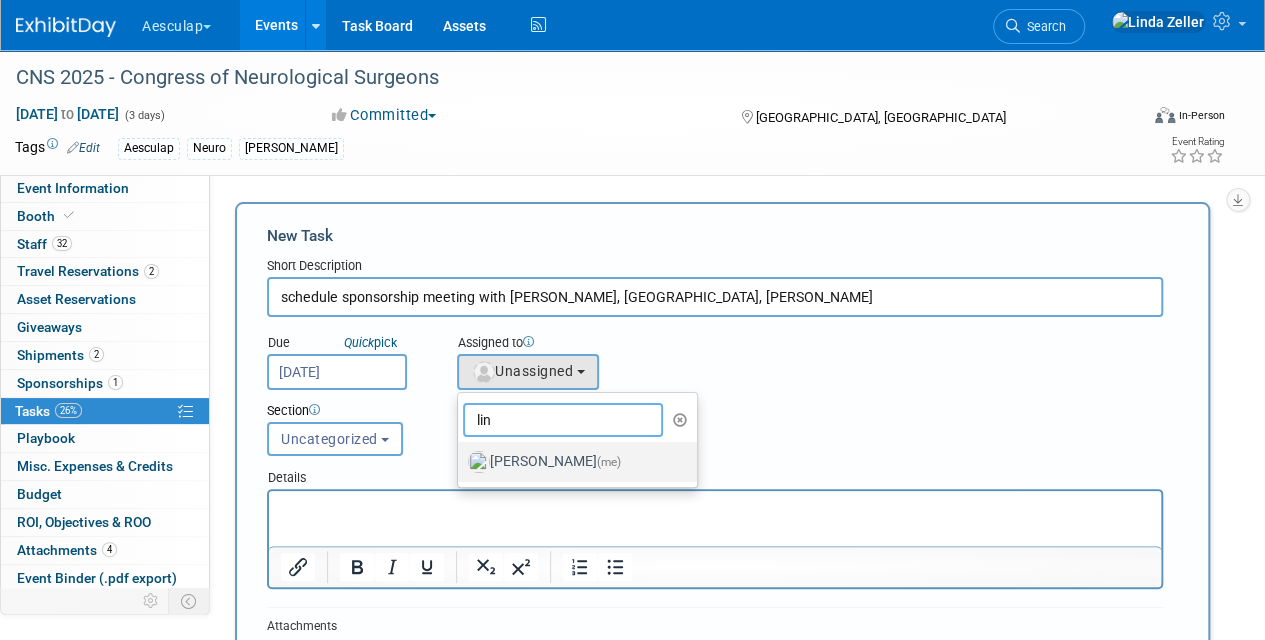 type on "lin" 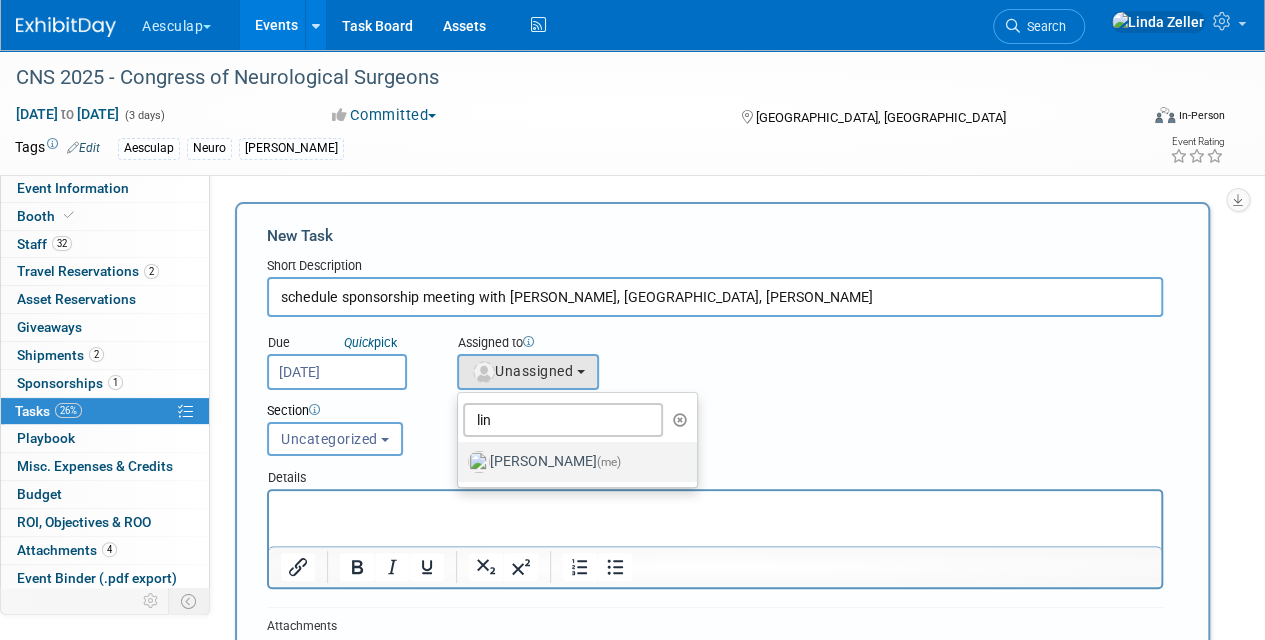 click on "[PERSON_NAME]
(me)" at bounding box center [572, 462] 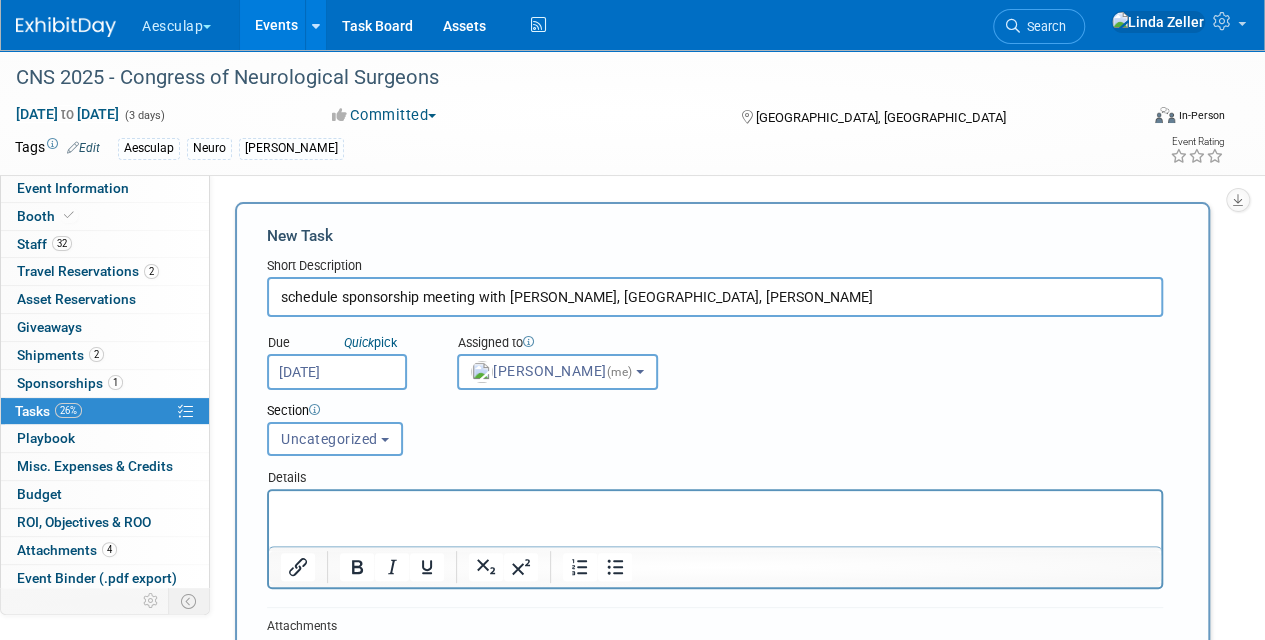 click at bounding box center (715, 509) 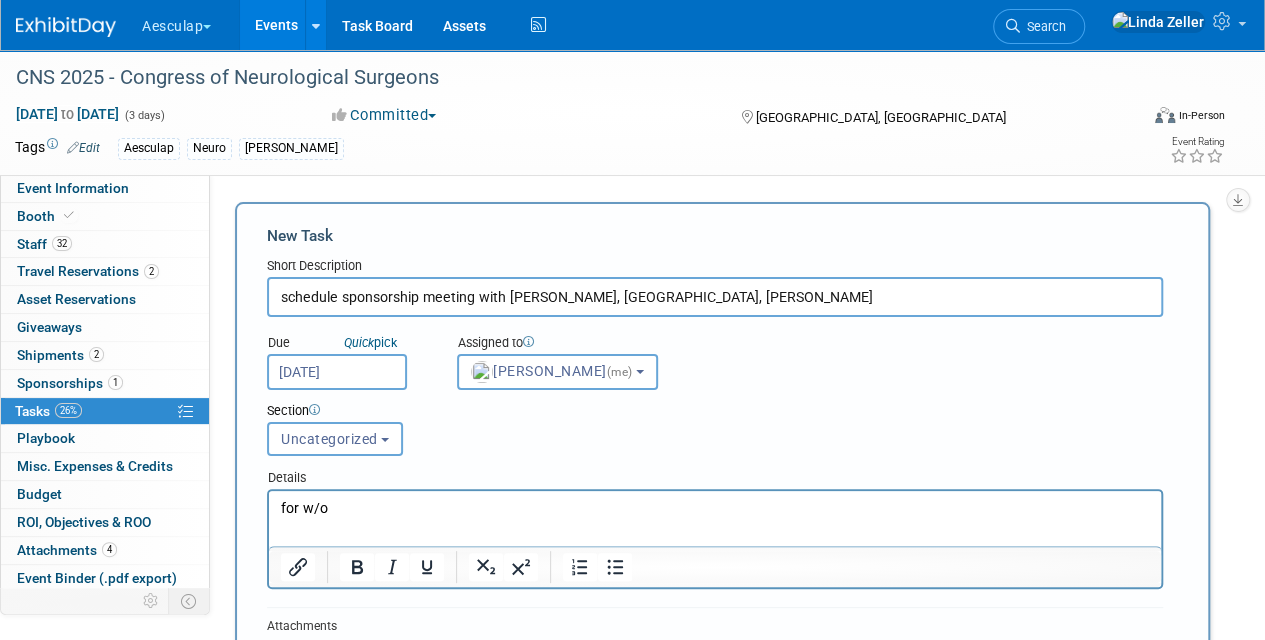 click on "for w/o" at bounding box center (715, 509) 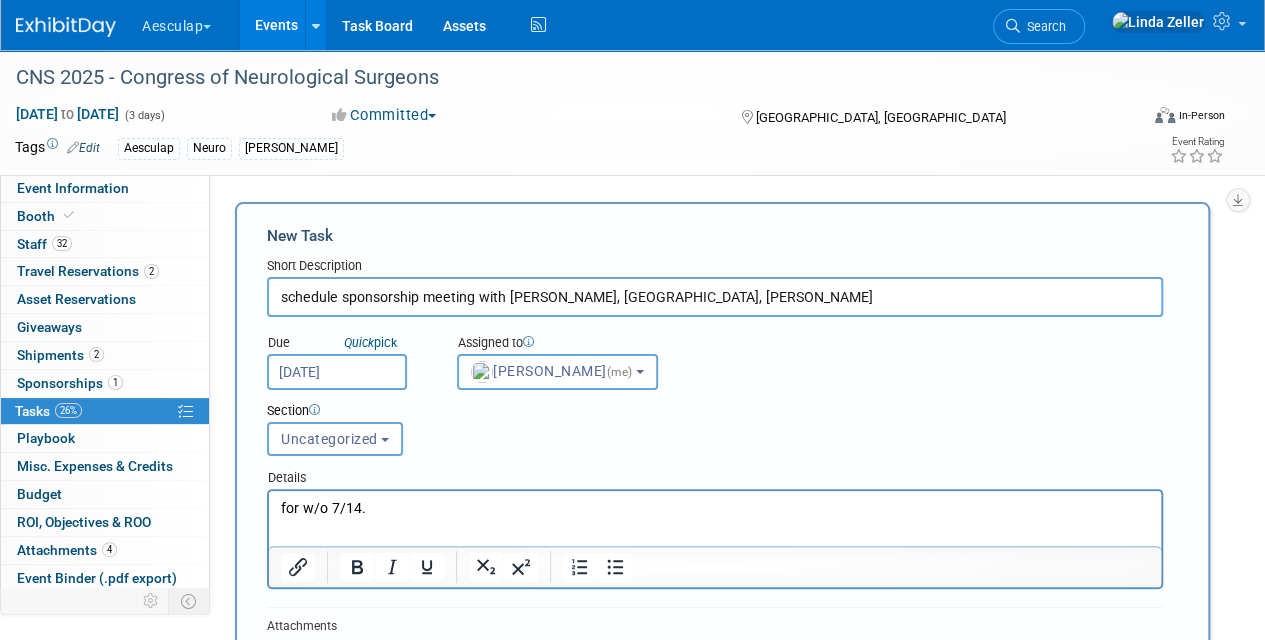 click on "for w/o 7/14." at bounding box center [715, 509] 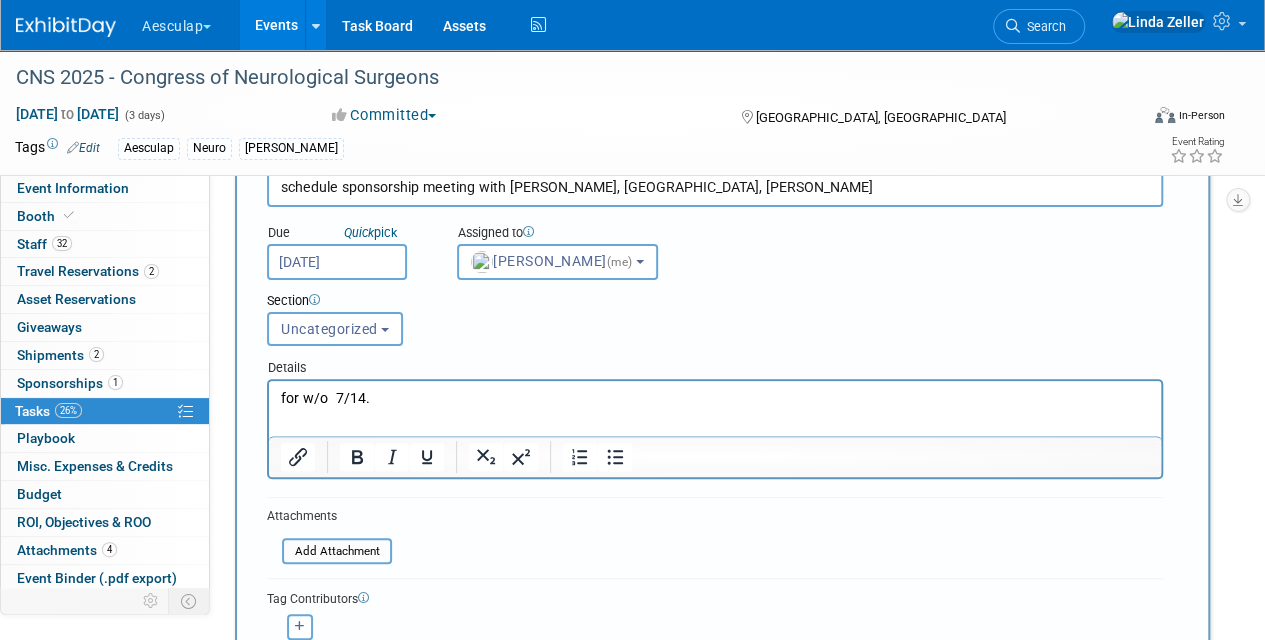 scroll, scrollTop: 200, scrollLeft: 0, axis: vertical 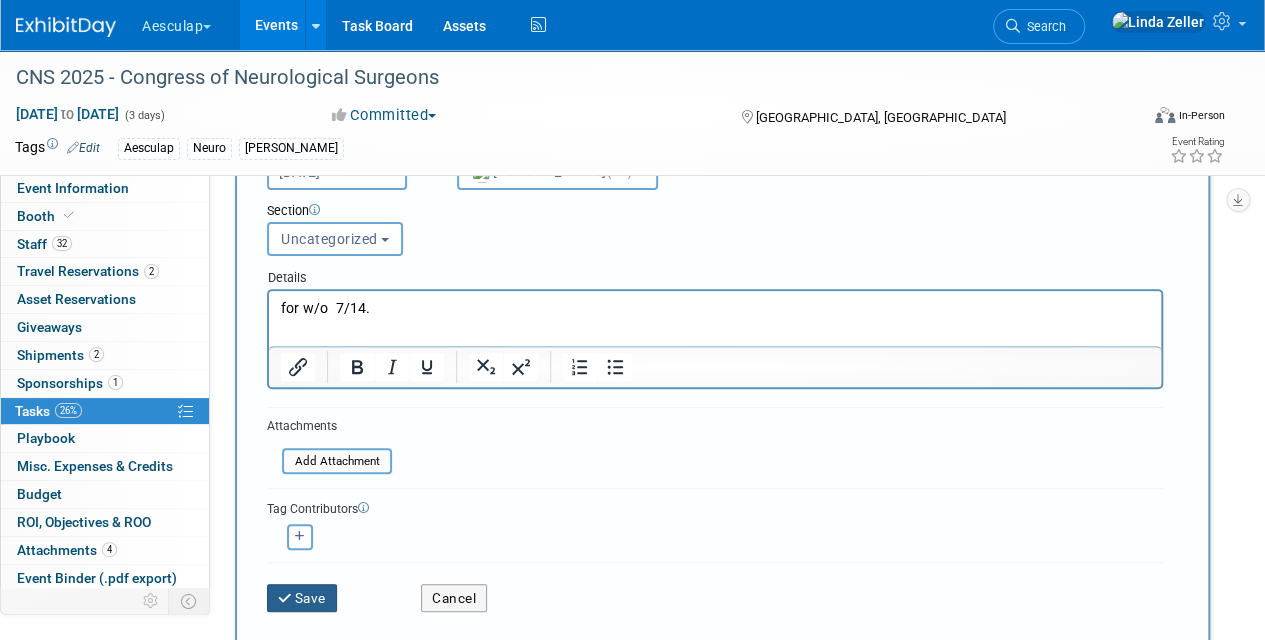 click on "Save" at bounding box center (302, 598) 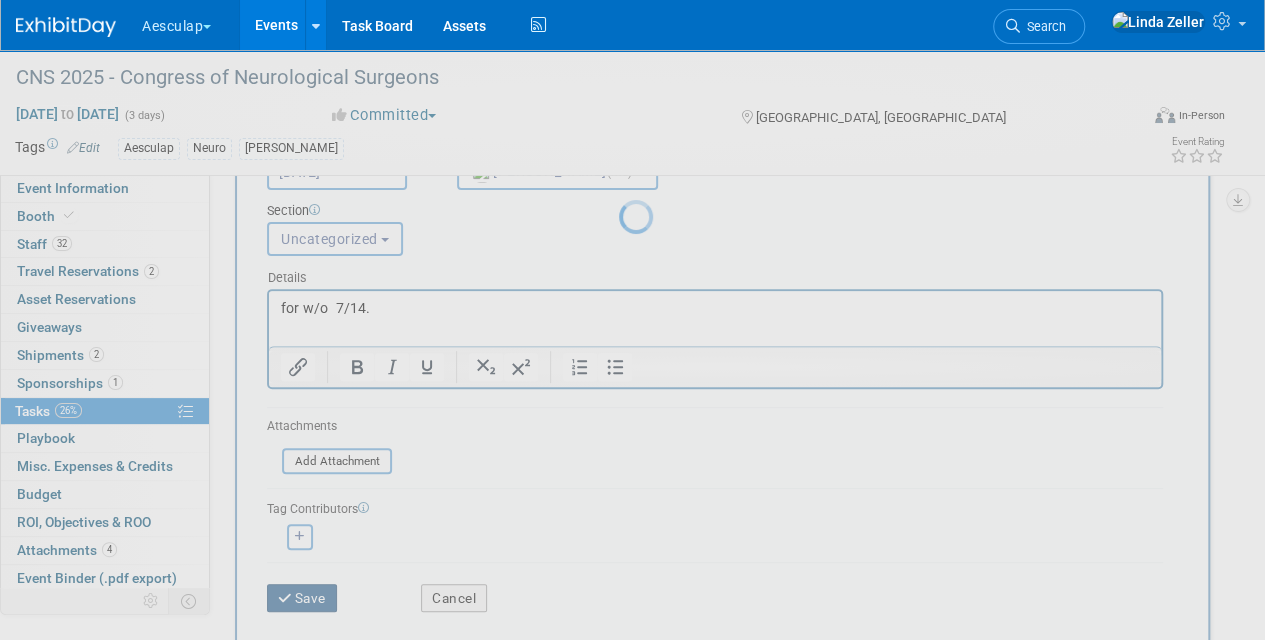 scroll, scrollTop: 98, scrollLeft: 0, axis: vertical 